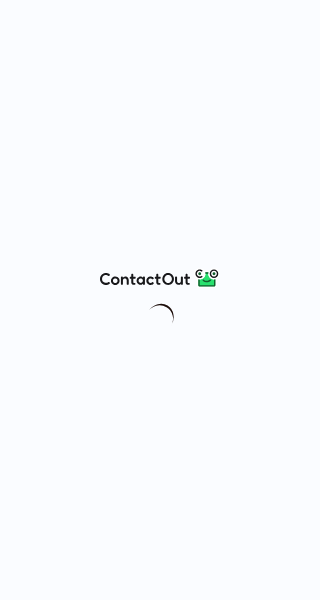 scroll, scrollTop: 0, scrollLeft: 0, axis: both 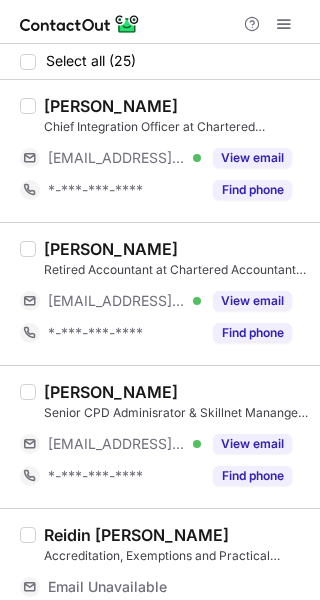 click at bounding box center [284, 24] 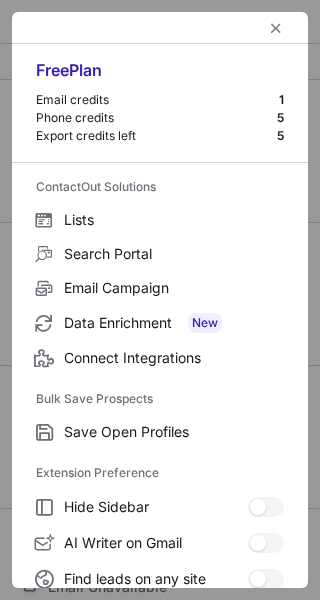 scroll, scrollTop: 233, scrollLeft: 0, axis: vertical 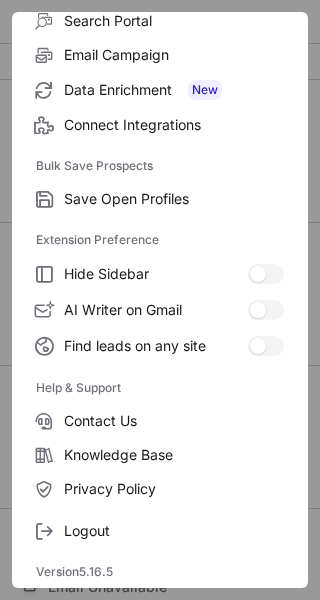 click on "Logout" at bounding box center (174, 531) 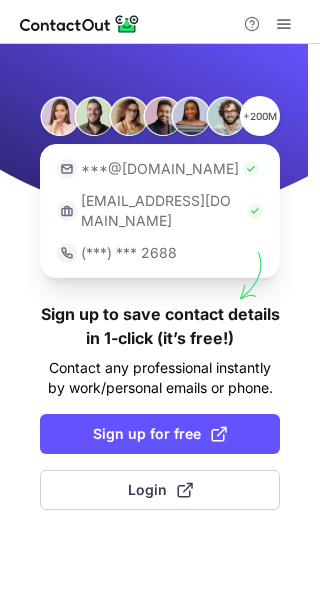 click on "Sign up for free" at bounding box center [160, 434] 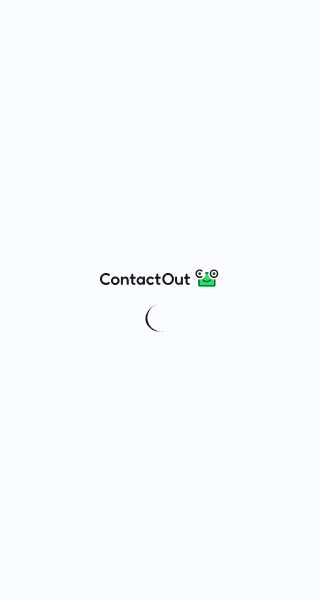scroll, scrollTop: 0, scrollLeft: 0, axis: both 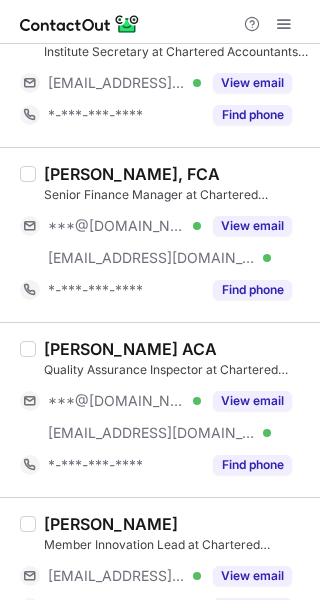 click on "View email" at bounding box center [252, 401] 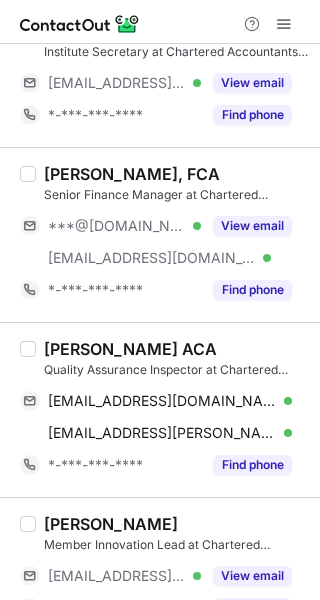 click on "Conor Dolan ACA" at bounding box center [130, 349] 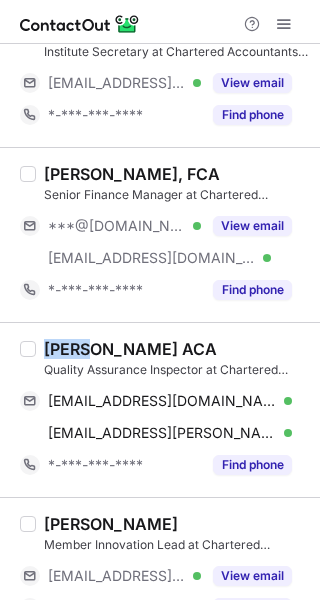 click on "Conor Dolan ACA" at bounding box center [130, 349] 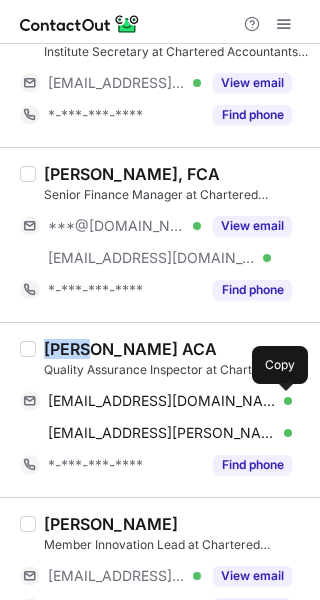 click at bounding box center (282, 401) 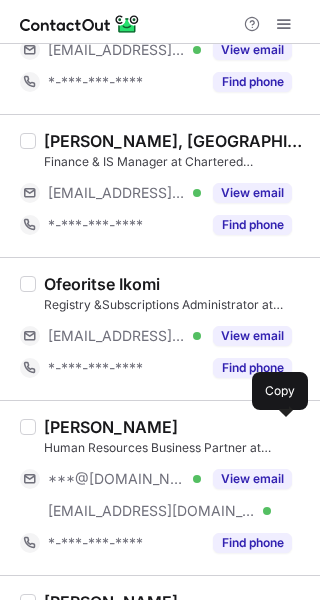 scroll, scrollTop: 1782, scrollLeft: 0, axis: vertical 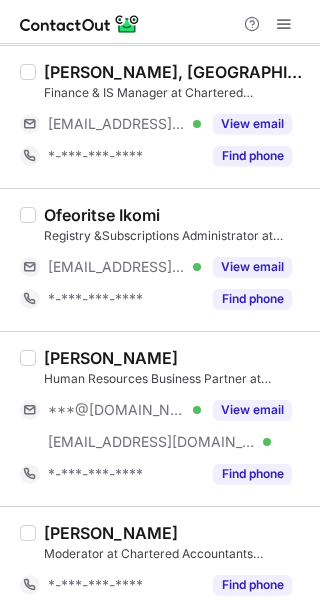 click on "View email" at bounding box center (252, 410) 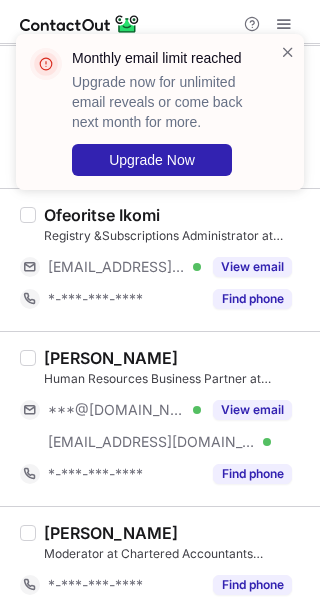 click on "Laura Carville" at bounding box center (111, 358) 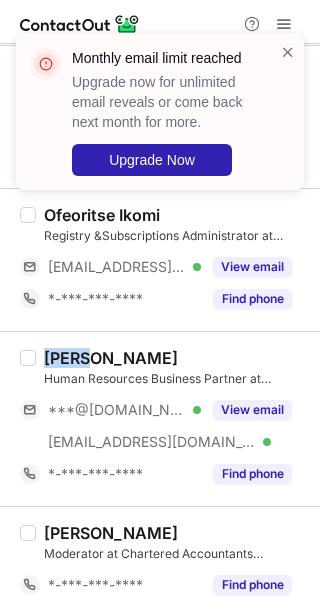 click on "Laura Carville" at bounding box center [111, 358] 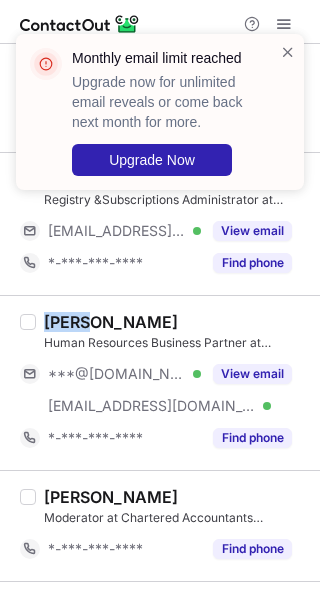 scroll, scrollTop: 1817, scrollLeft: 0, axis: vertical 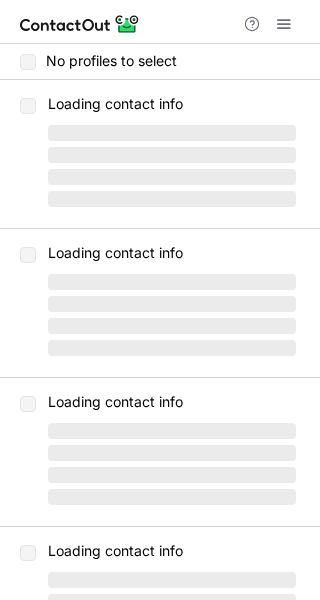 click at bounding box center [284, 24] 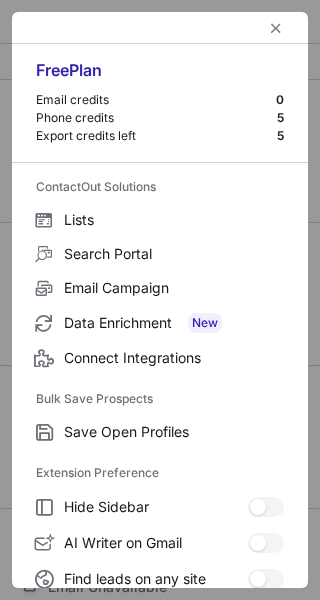 scroll, scrollTop: 233, scrollLeft: 0, axis: vertical 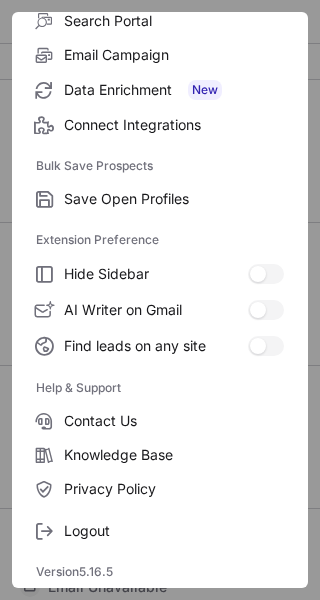 click on "Logout" at bounding box center (174, 531) 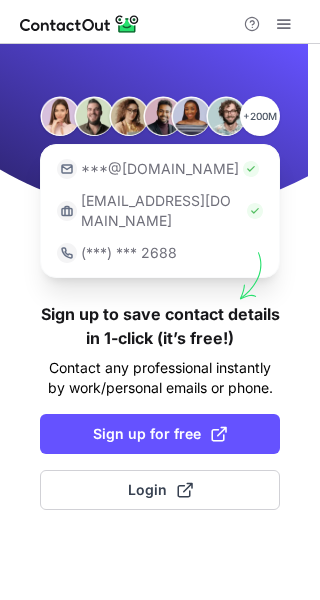 click on "Sign up for free" at bounding box center (160, 434) 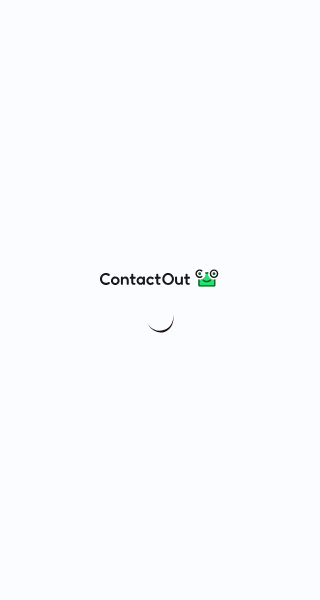 scroll, scrollTop: 0, scrollLeft: 0, axis: both 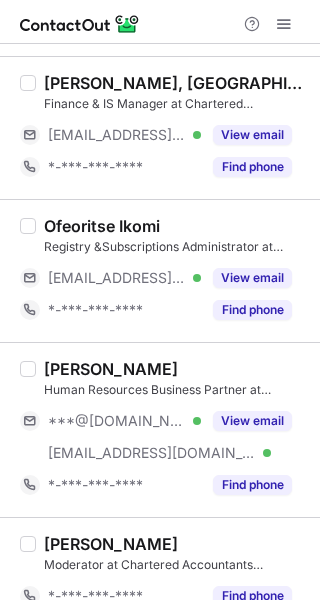 click on "View email" at bounding box center [252, 421] 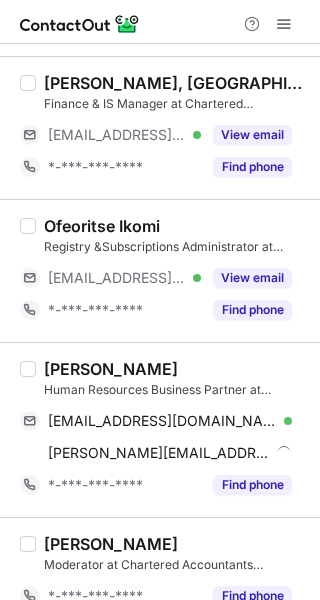 click on "Laura Carville" at bounding box center (111, 369) 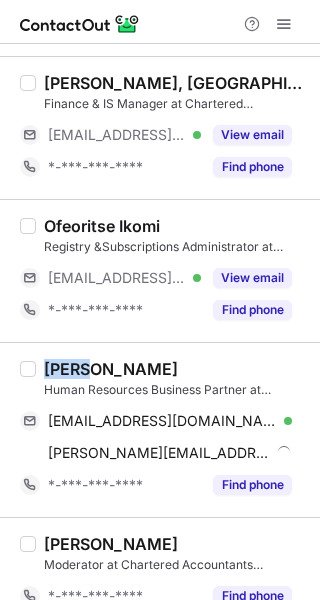 click on "Laura Carville" at bounding box center [111, 369] 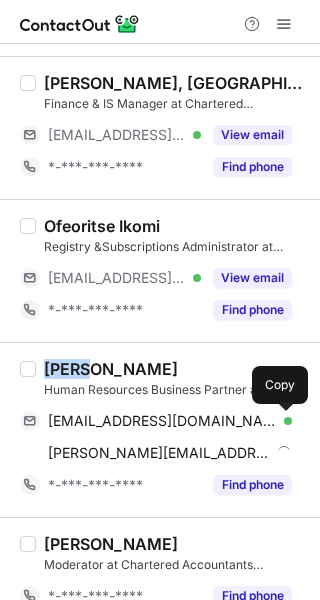 click at bounding box center (282, 421) 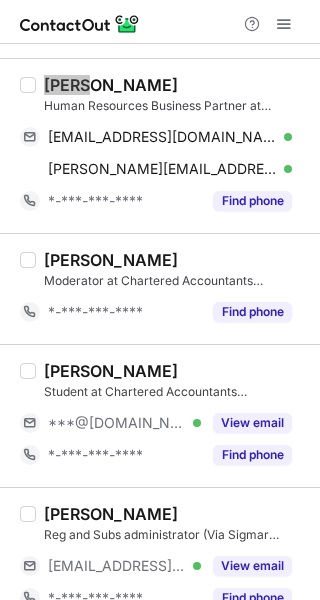 scroll, scrollTop: 2103, scrollLeft: 0, axis: vertical 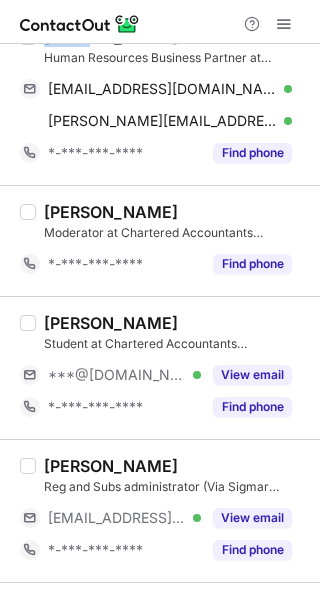 click on "View email" at bounding box center [252, 375] 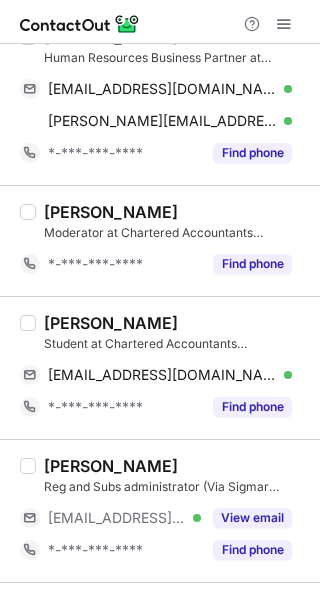 click on "Jenna Price" at bounding box center (111, 323) 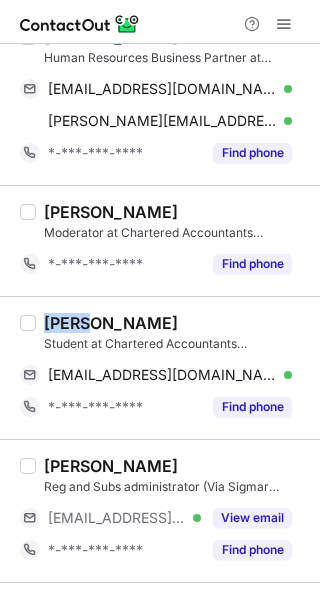 copy on "Jenna" 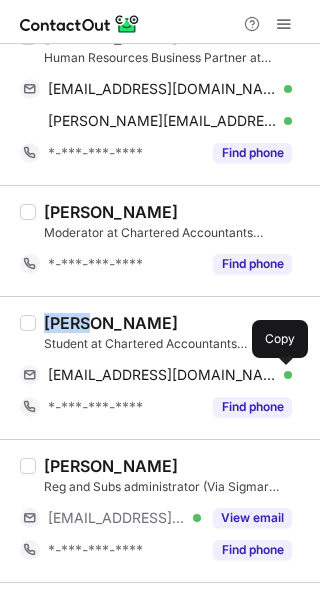 click at bounding box center [282, 375] 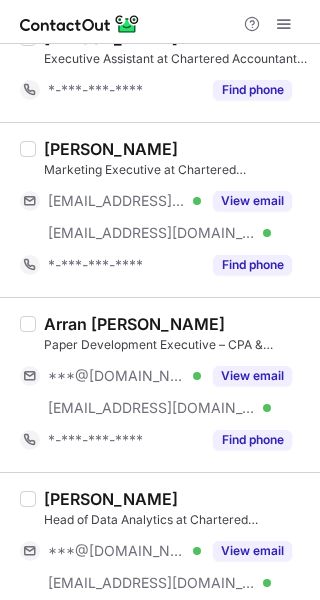 scroll, scrollTop: 2675, scrollLeft: 0, axis: vertical 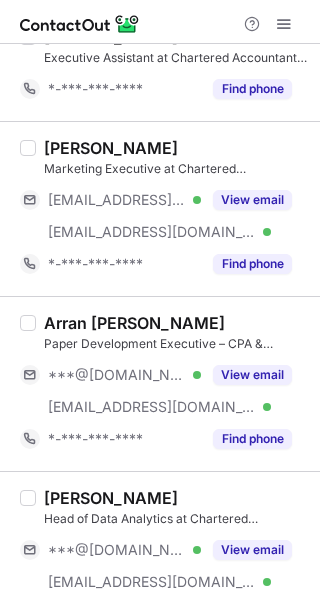 click on "View email" at bounding box center [252, 375] 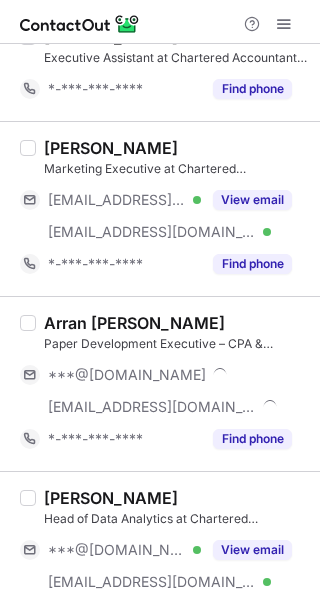 click on "View email" at bounding box center [252, 550] 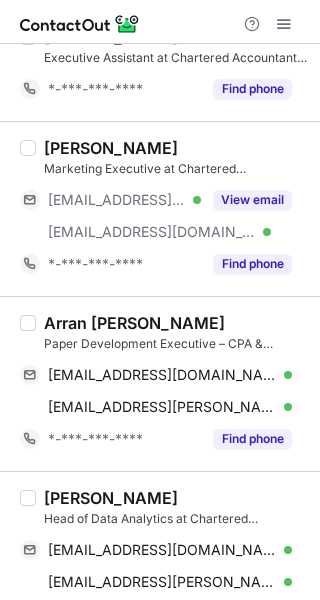 click on "Arran Feery" at bounding box center (134, 323) 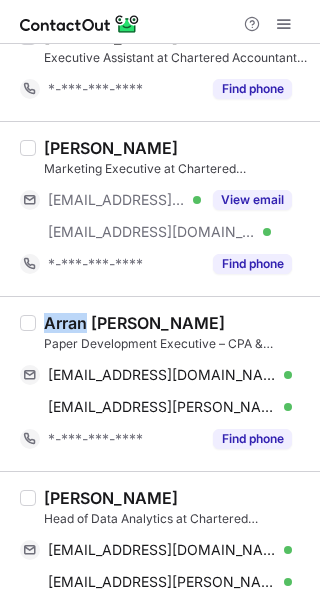 copy on "Arran" 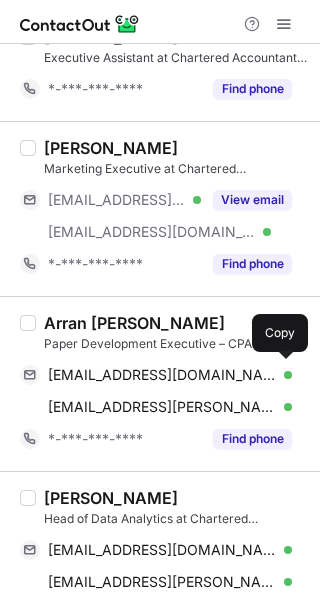click on "afeery@gmail.com Verified" at bounding box center [170, 375] 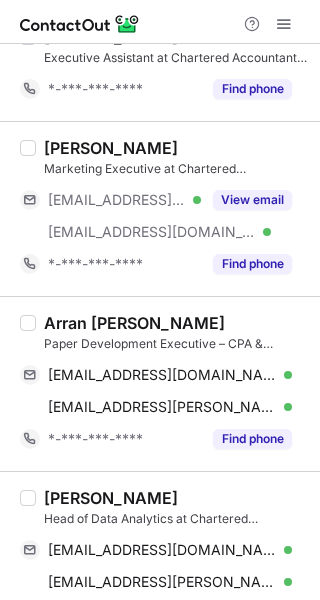 click on "Kieran Daly" at bounding box center [111, 498] 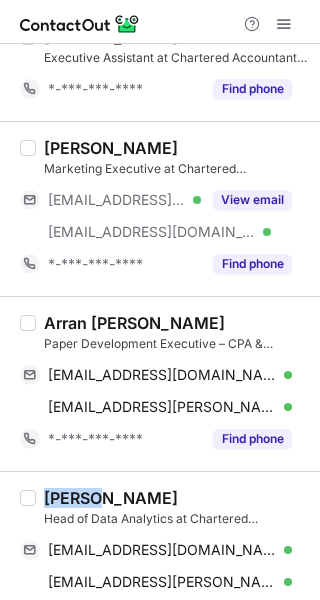 copy on "Kieran" 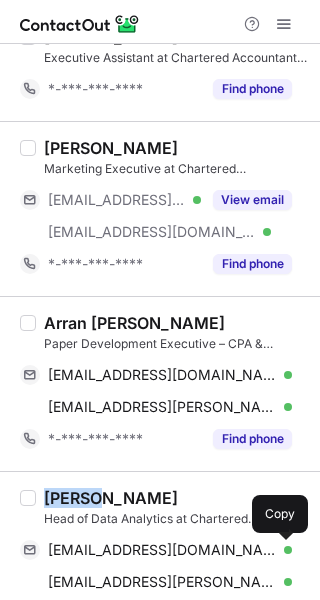 click at bounding box center [282, 550] 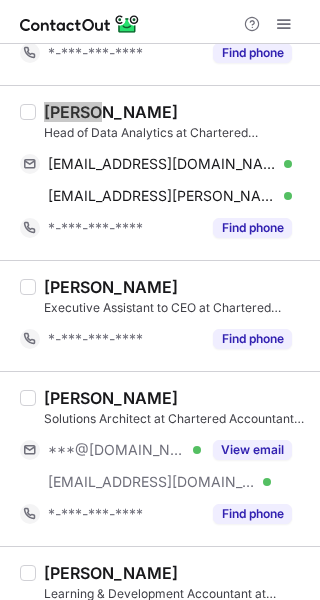 scroll, scrollTop: 3062, scrollLeft: 0, axis: vertical 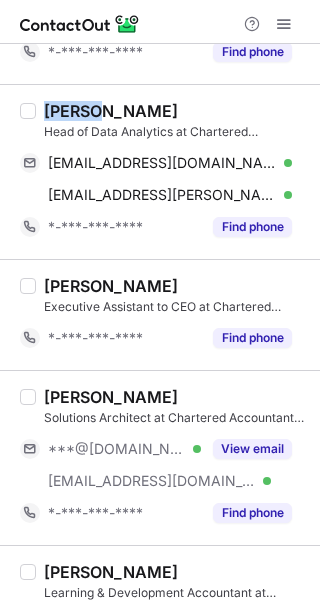 click on "View email" at bounding box center [252, 449] 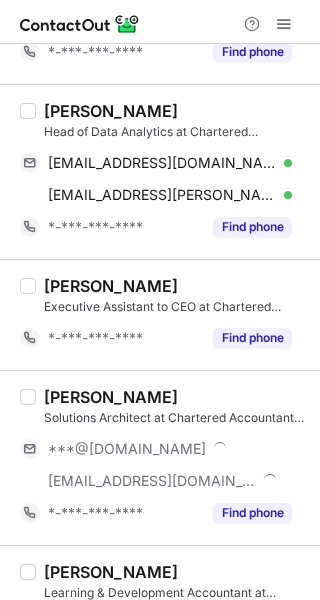 click on "Eduardo Nascimento" at bounding box center [111, 397] 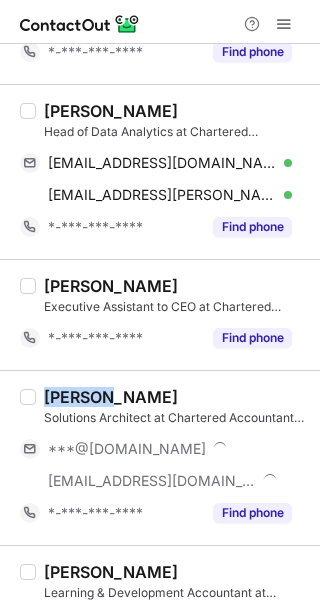 click on "Eduardo Nascimento" at bounding box center (111, 397) 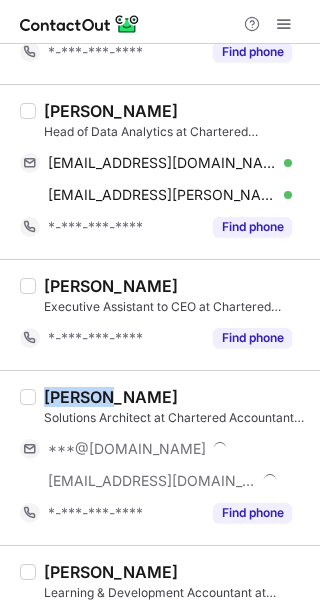 copy on "Eduardo" 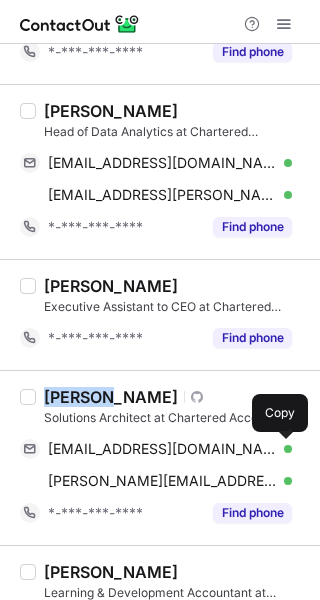 click at bounding box center [282, 449] 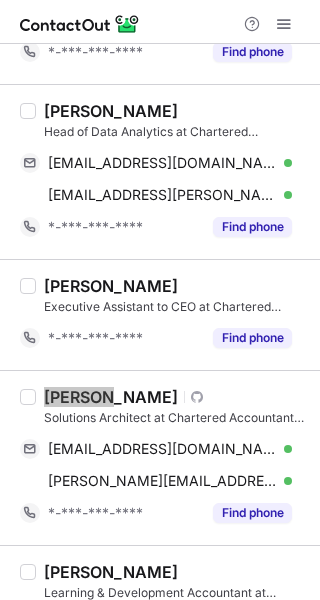 scroll, scrollTop: 3150, scrollLeft: 0, axis: vertical 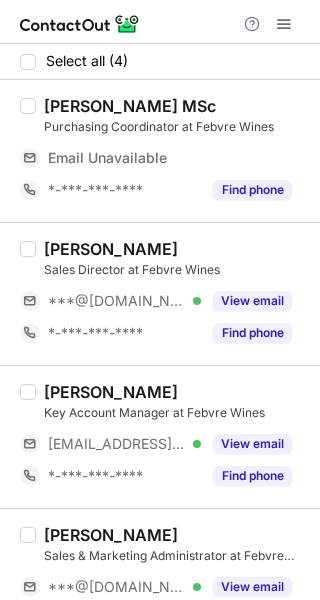 click on "View email" at bounding box center (252, 301) 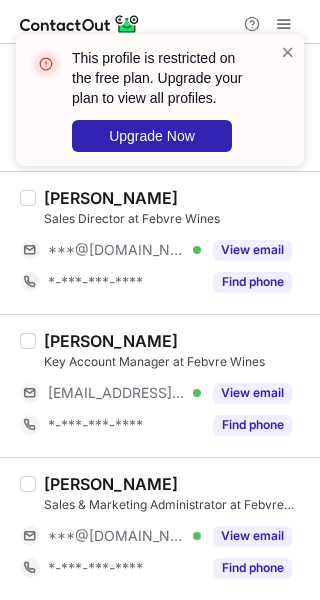 scroll, scrollTop: 0, scrollLeft: 0, axis: both 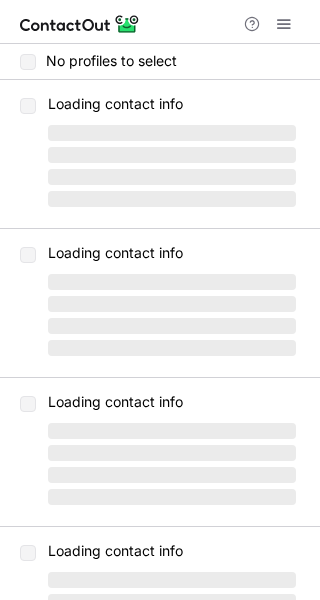 click at bounding box center [284, 24] 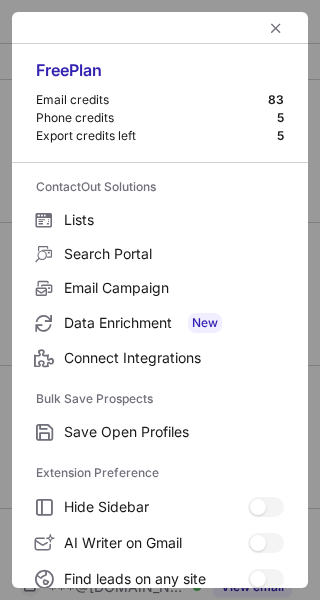 scroll, scrollTop: 233, scrollLeft: 0, axis: vertical 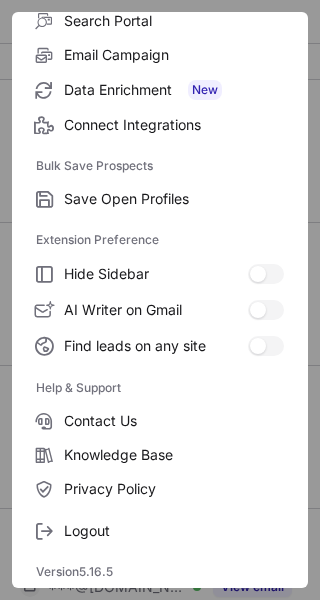 click on "Logout" at bounding box center (174, 531) 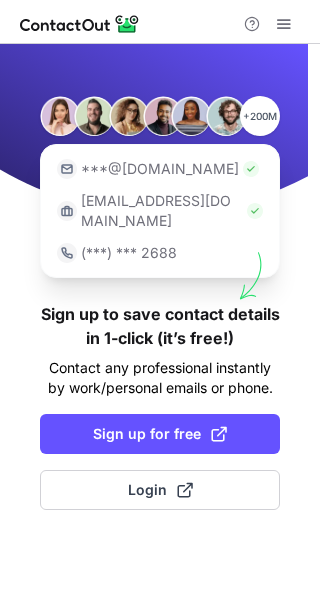 click on "Sign up for free" at bounding box center (160, 434) 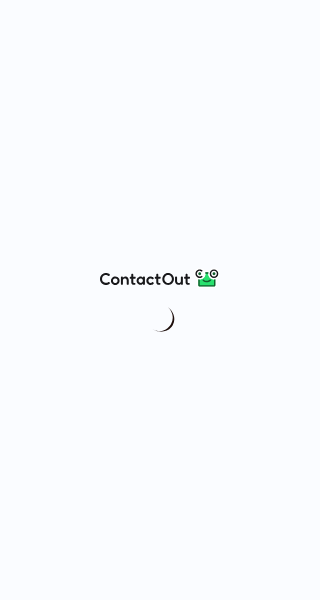 scroll, scrollTop: 0, scrollLeft: 0, axis: both 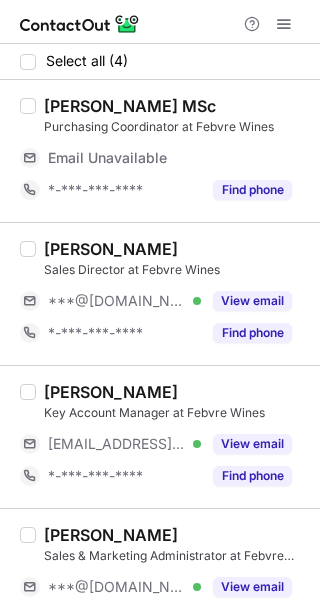 click on "View email" at bounding box center [252, 301] 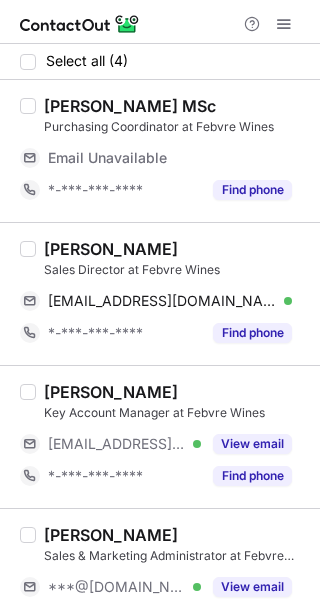 click on "Paul Hogan Sales Director at Febvre Wines paulhogan14@gmail.com Verified Copy *-***-***-**** Find phone" at bounding box center [160, 293] 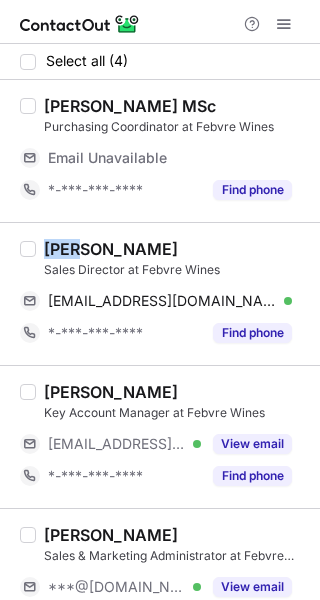 copy on "Paul" 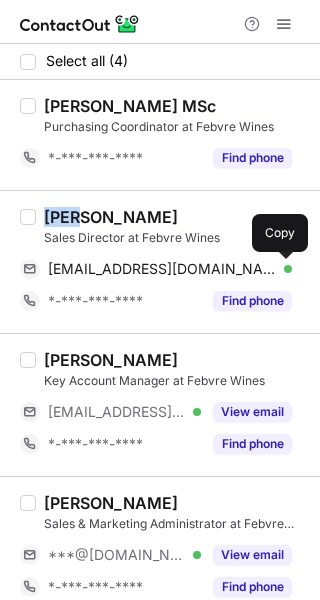 click at bounding box center (282, 269) 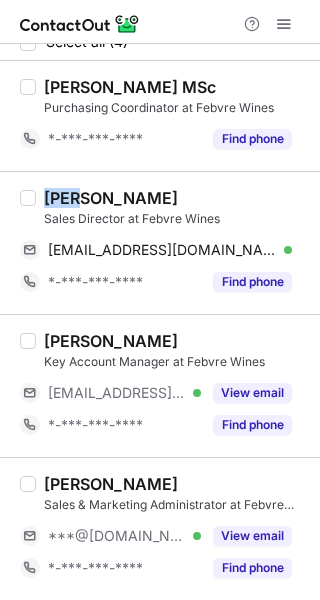 scroll, scrollTop: 0, scrollLeft: 0, axis: both 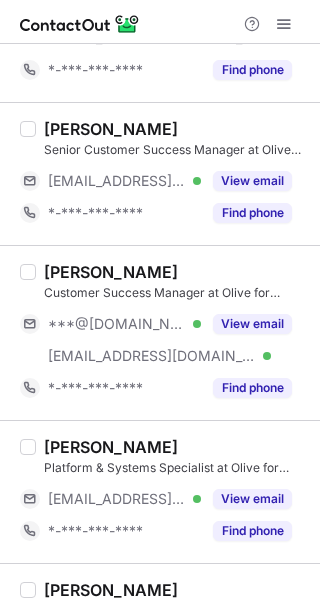 click on "View email" at bounding box center [252, 324] 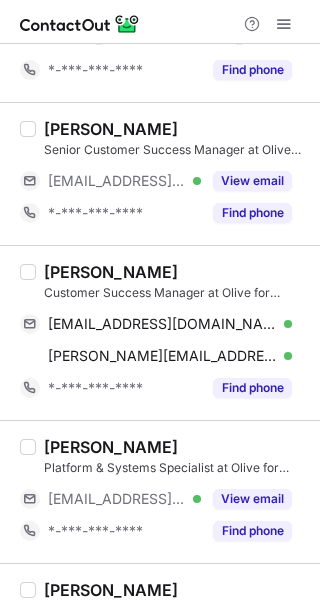 click on "Smriti Bhatia" at bounding box center [111, 272] 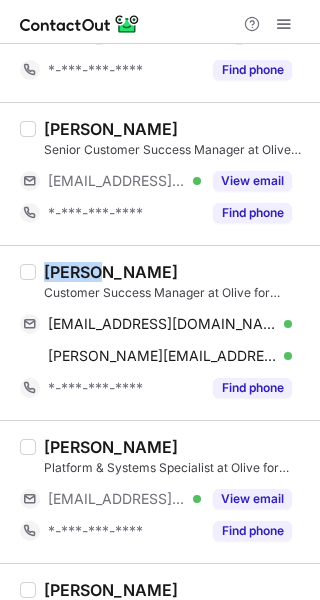 click on "Smriti Bhatia" at bounding box center (111, 272) 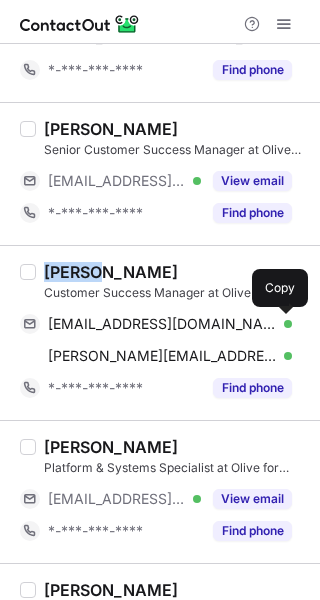 click at bounding box center (282, 324) 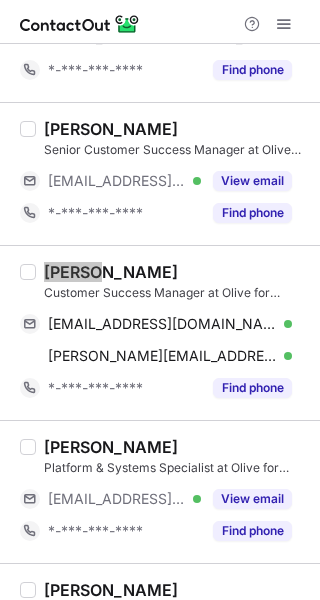 scroll, scrollTop: 862, scrollLeft: 0, axis: vertical 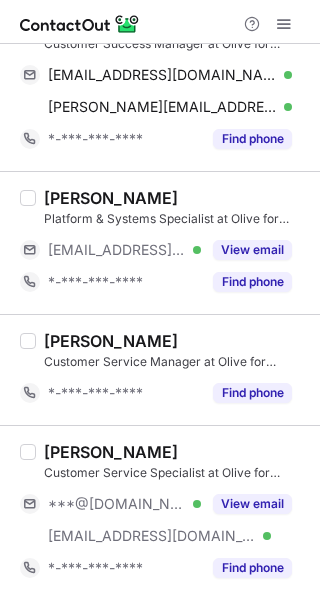 click on "View email" at bounding box center [252, 504] 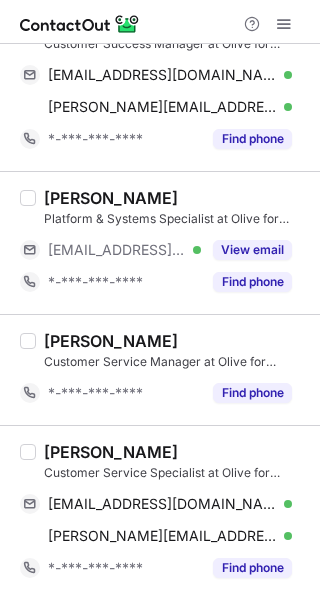 click on "Wayne Wrafter" at bounding box center (111, 452) 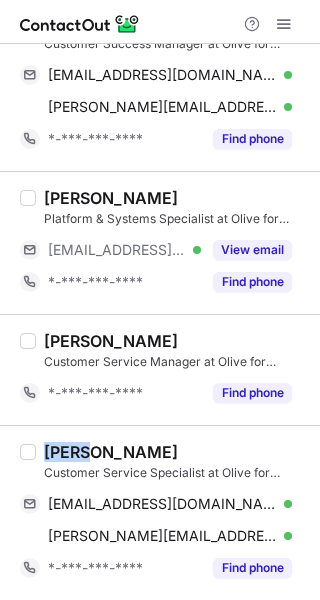 copy on "Wayne" 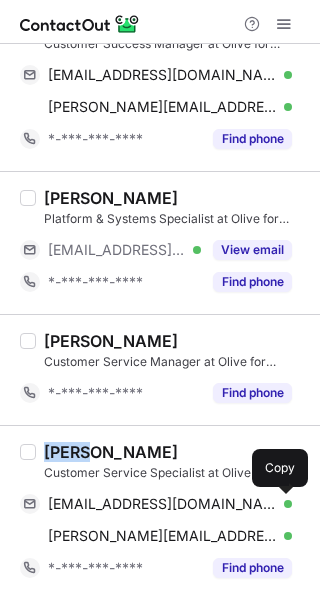 click at bounding box center [282, 504] 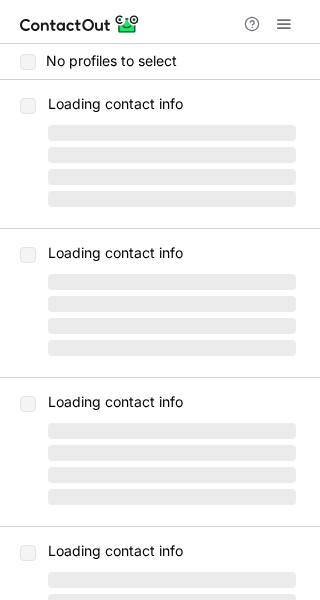 scroll, scrollTop: 0, scrollLeft: 0, axis: both 